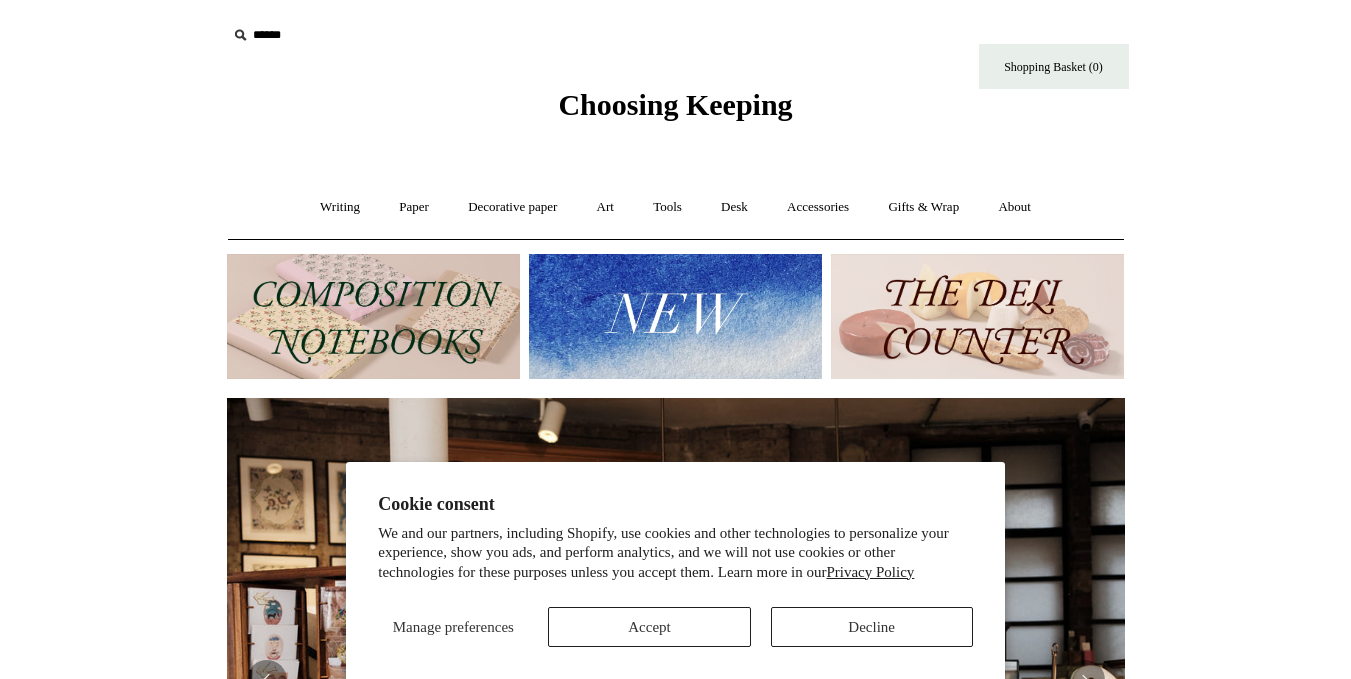 scroll, scrollTop: 0, scrollLeft: 0, axis: both 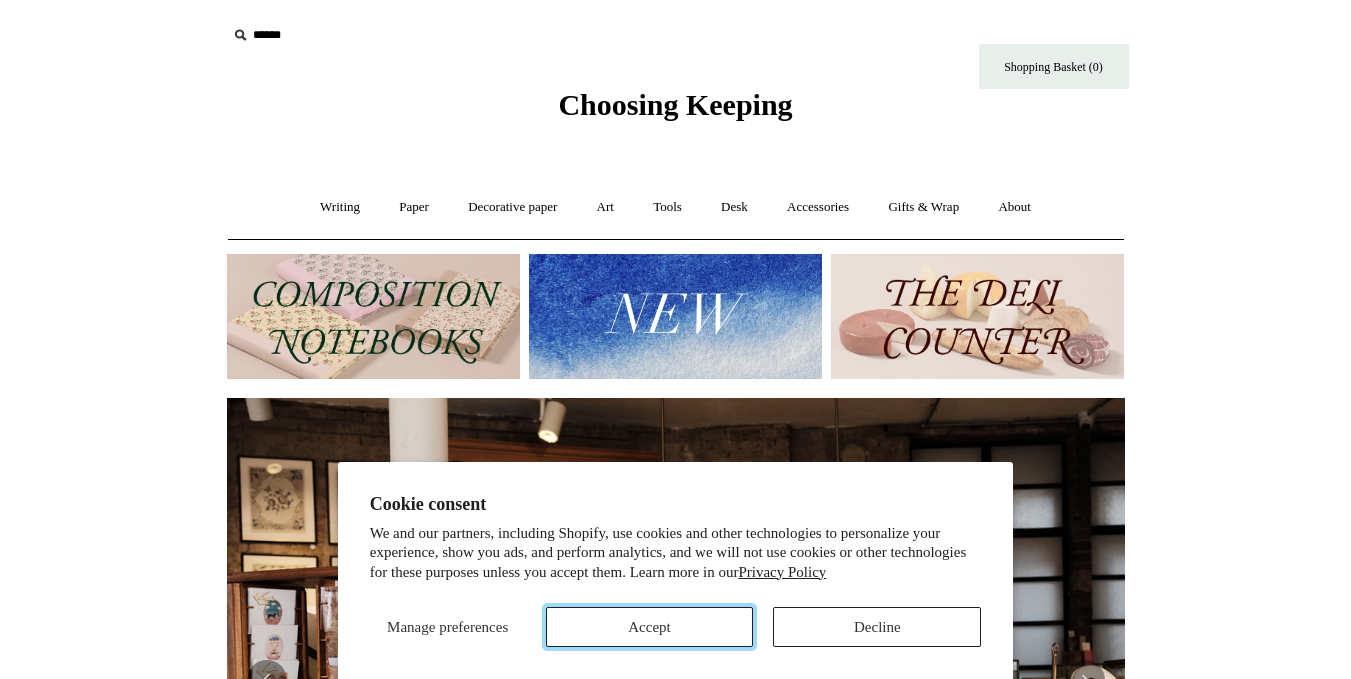 click on "Accept" at bounding box center (650, 627) 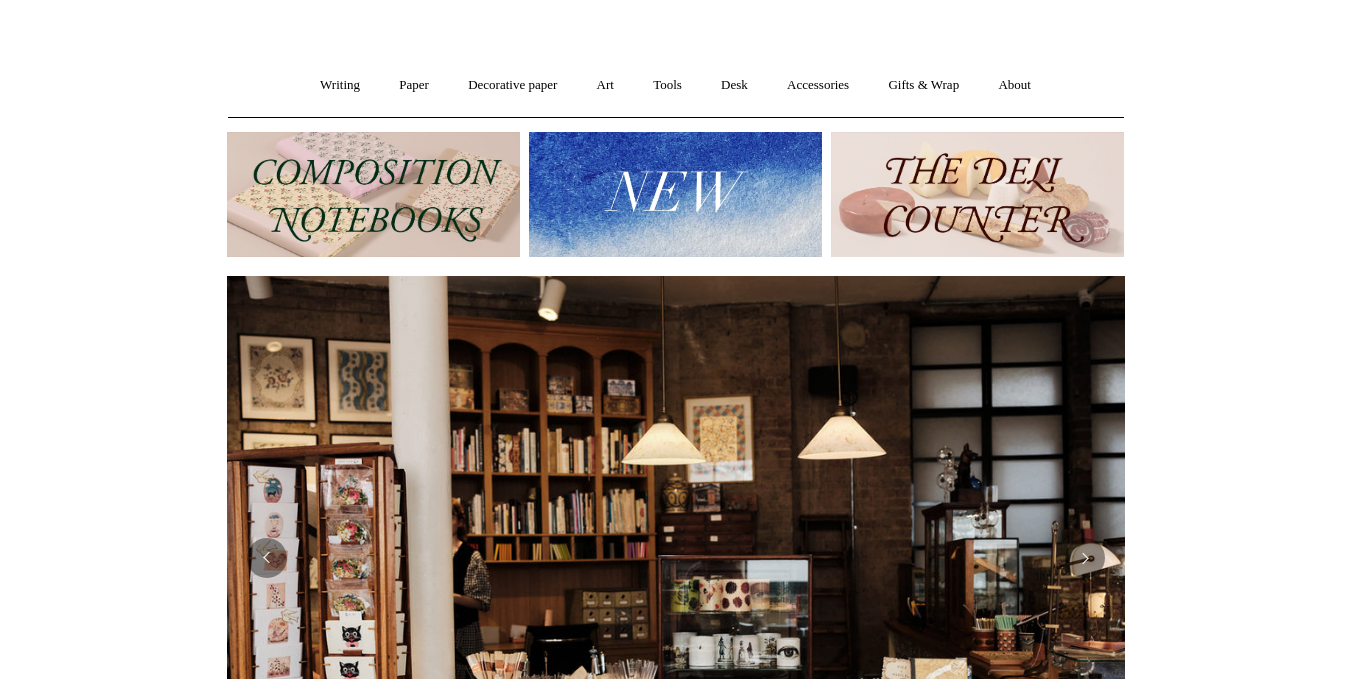 scroll, scrollTop: 0, scrollLeft: 0, axis: both 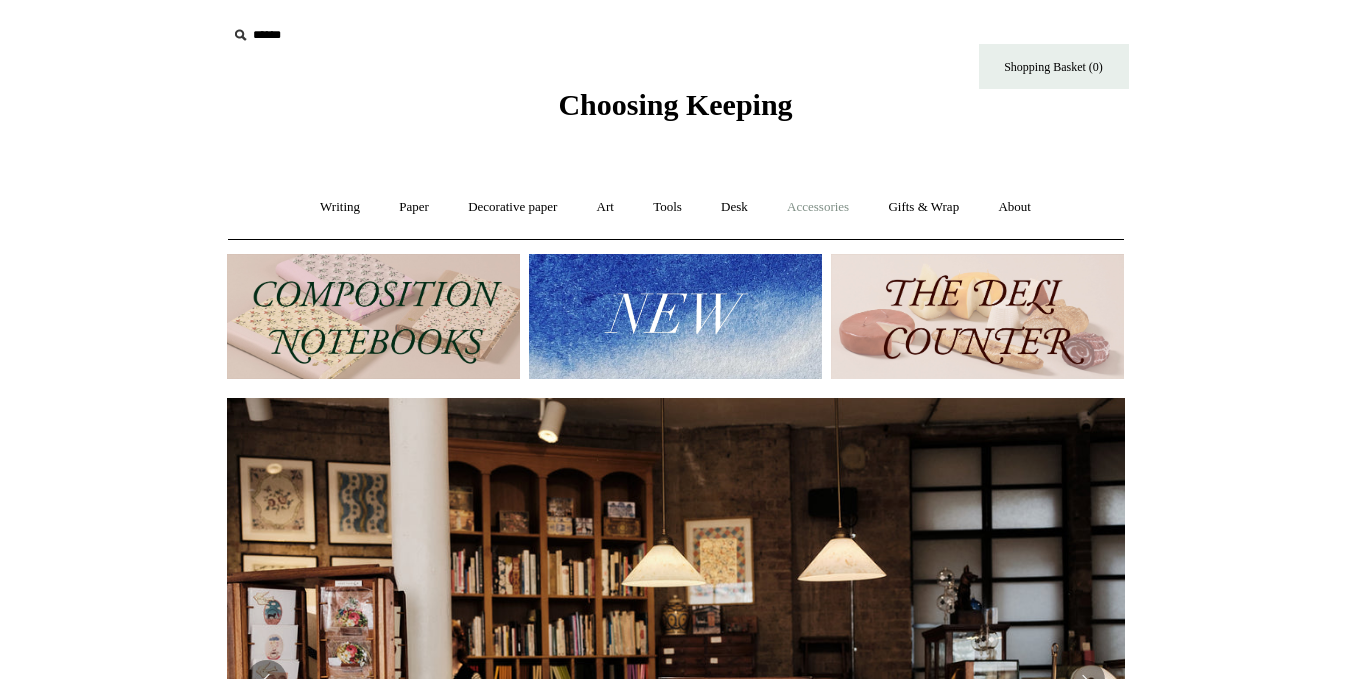 click on "Accessories +" at bounding box center [818, 207] 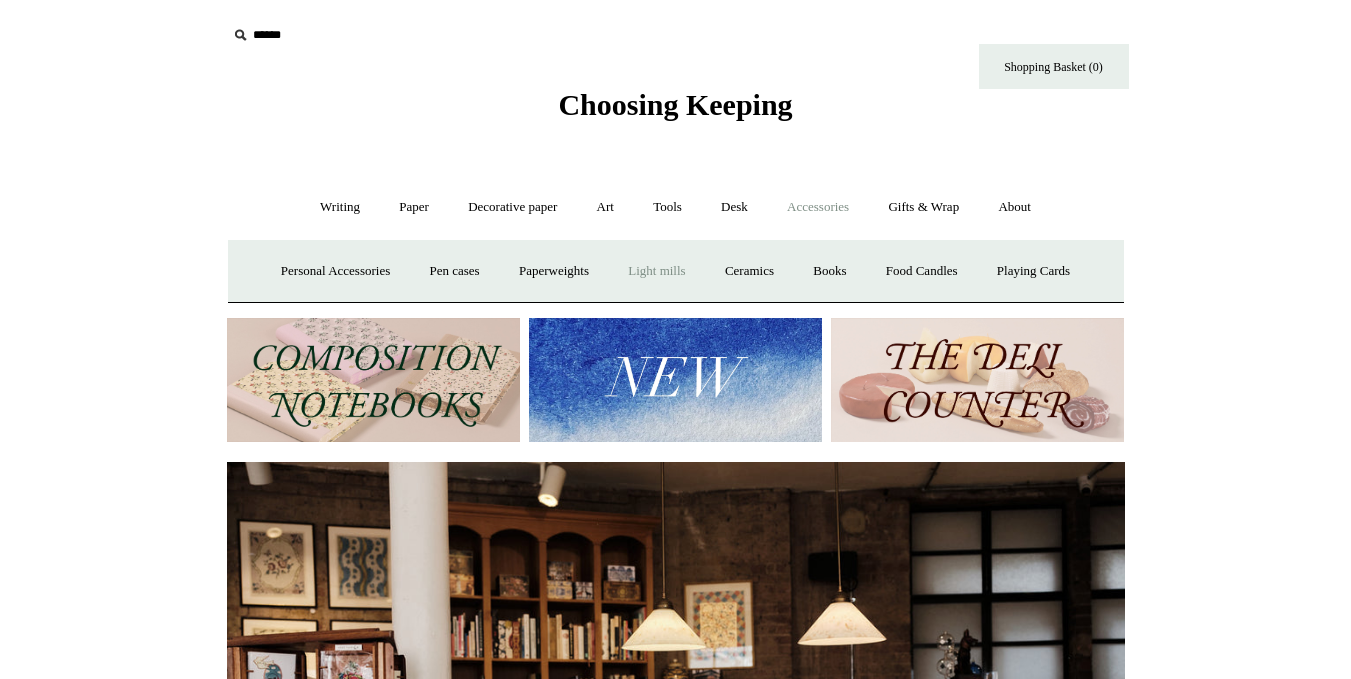 click on "Light mills" at bounding box center (656, 271) 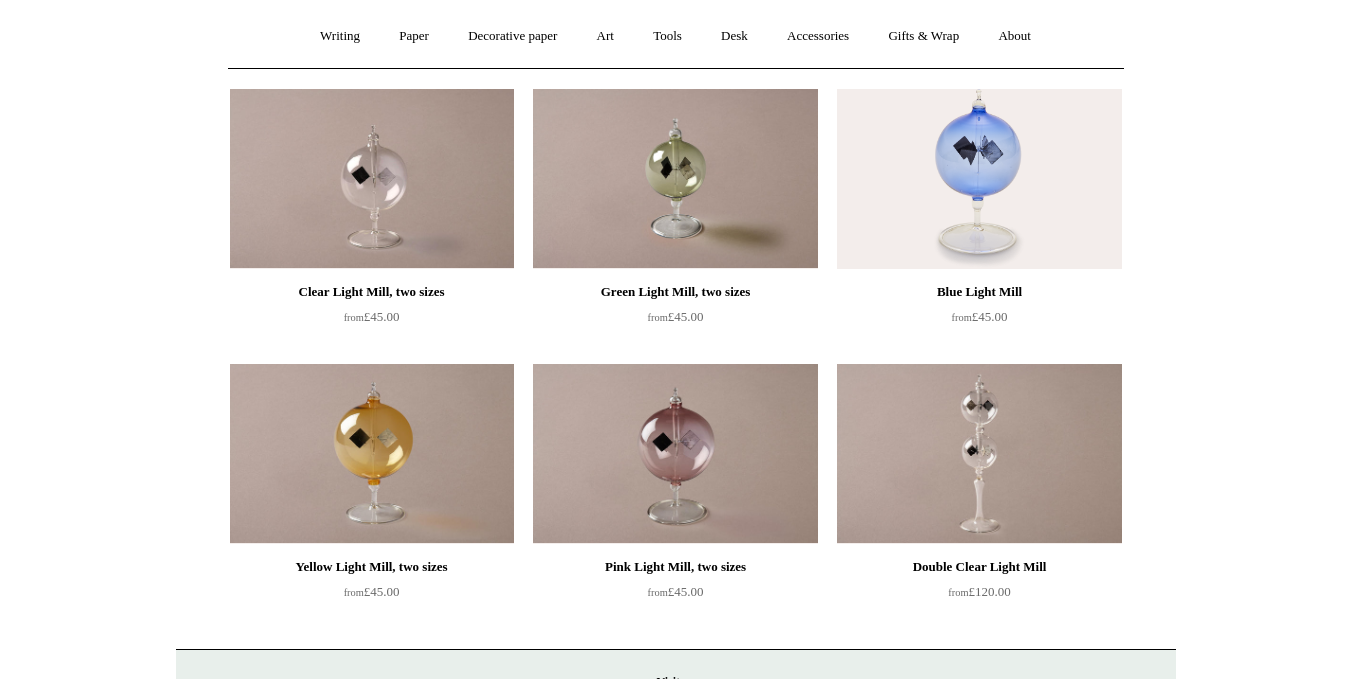 scroll, scrollTop: 155, scrollLeft: 0, axis: vertical 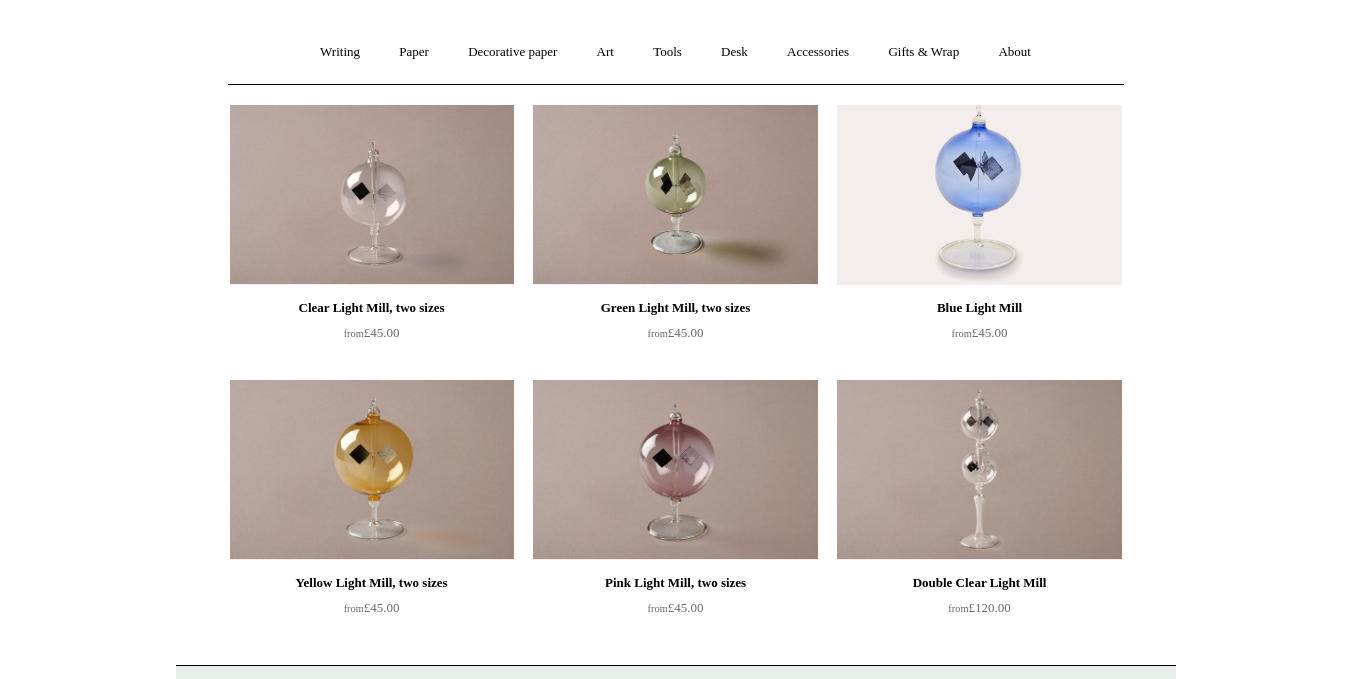 click at bounding box center [675, 470] 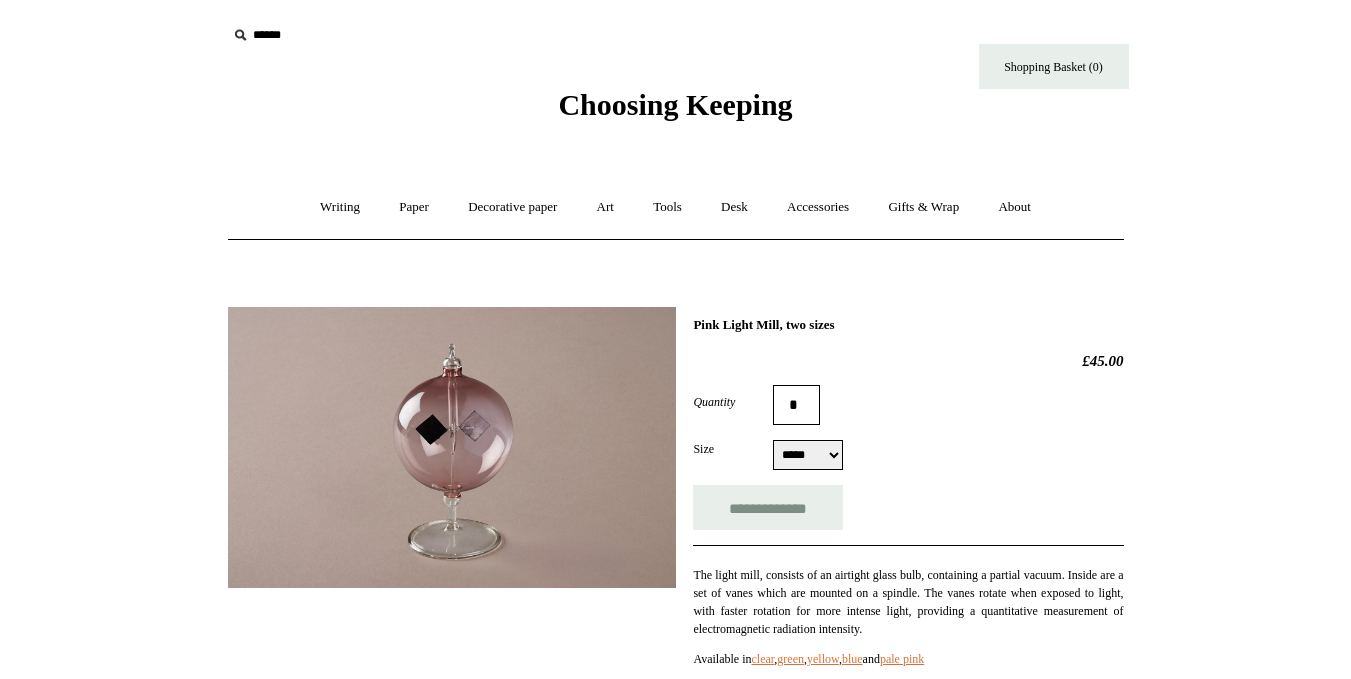 scroll, scrollTop: 0, scrollLeft: 0, axis: both 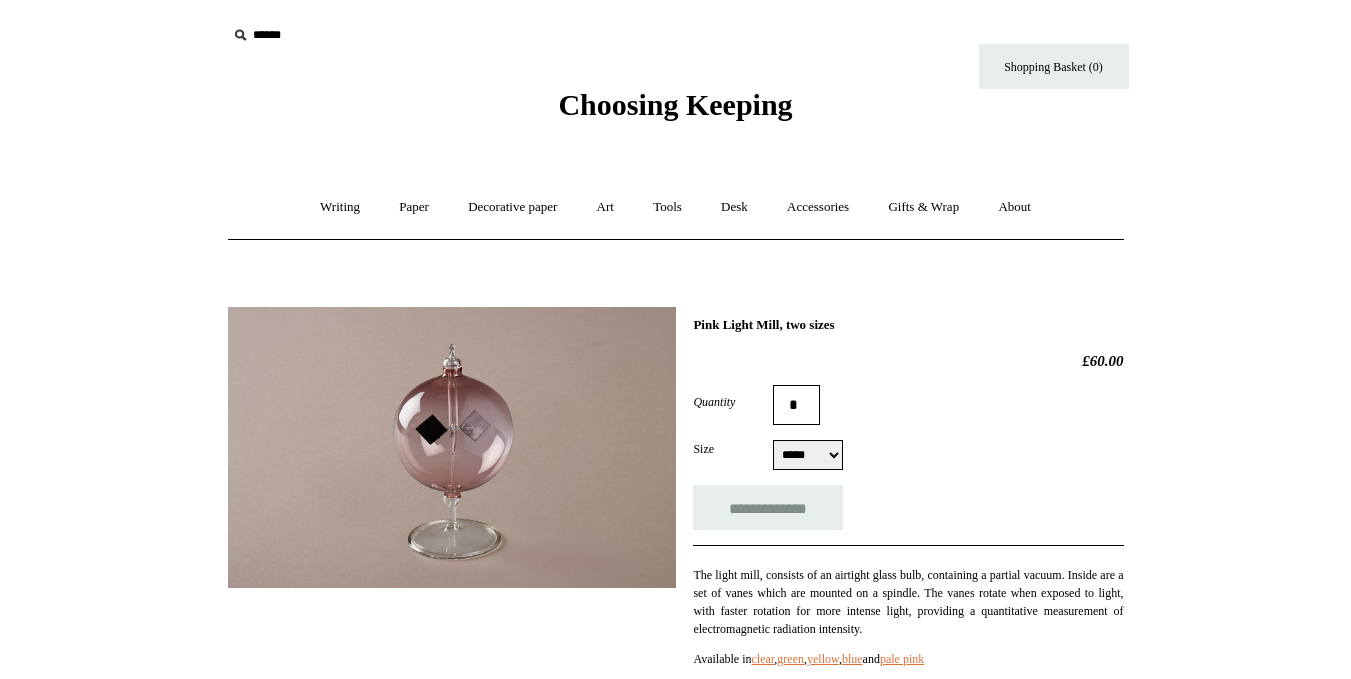 click on "***** *****" at bounding box center (808, 455) 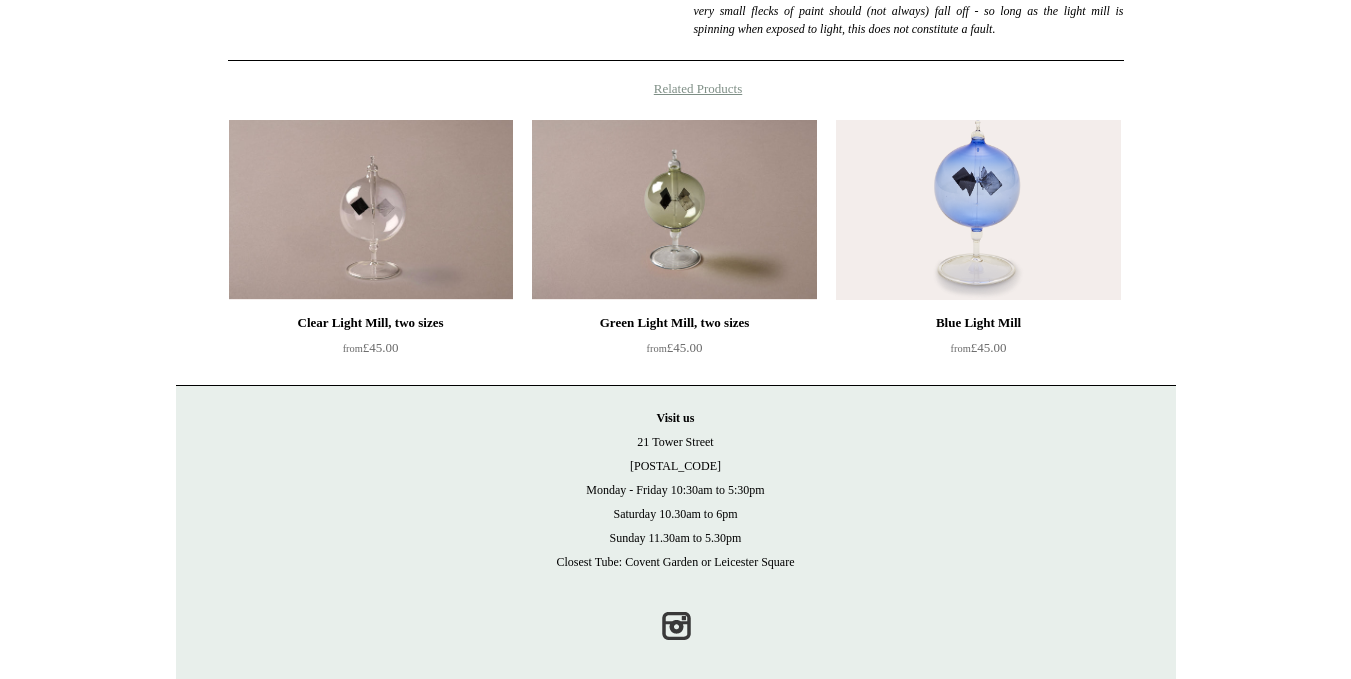 scroll, scrollTop: 809, scrollLeft: 0, axis: vertical 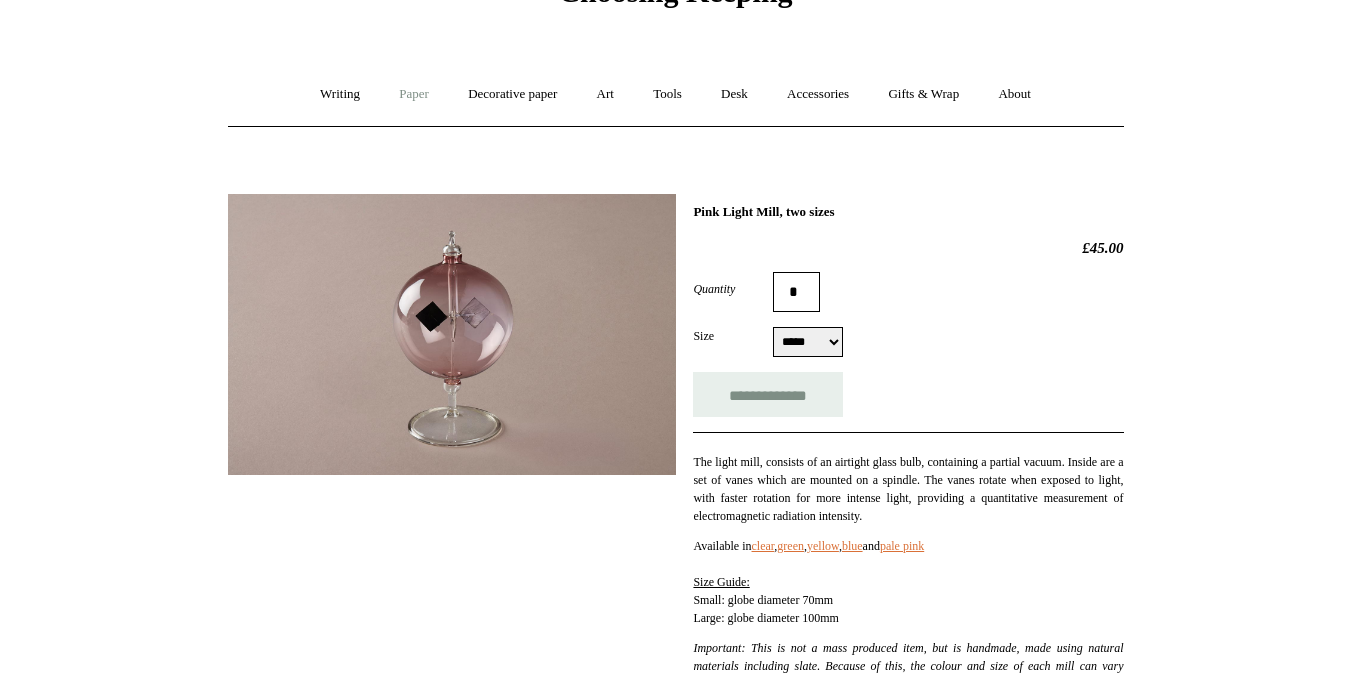 click on "Paper +" at bounding box center [414, 94] 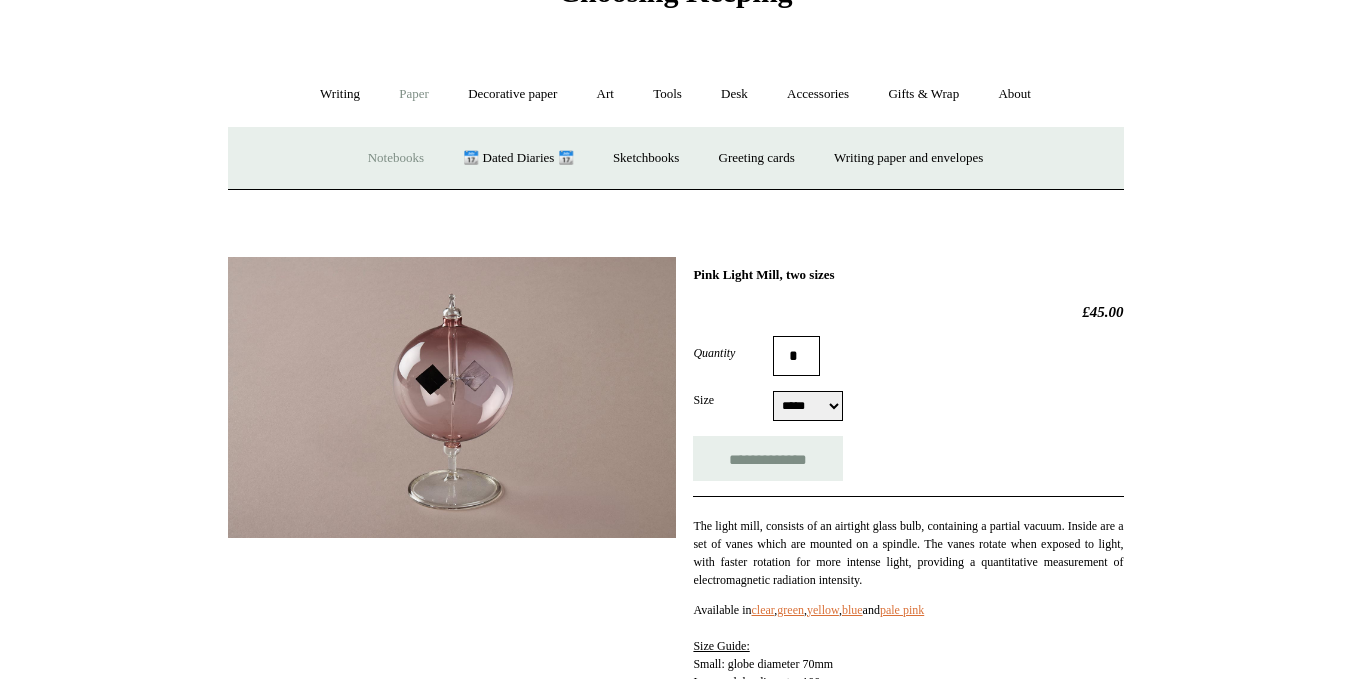 click on "Notebooks +" at bounding box center [396, 158] 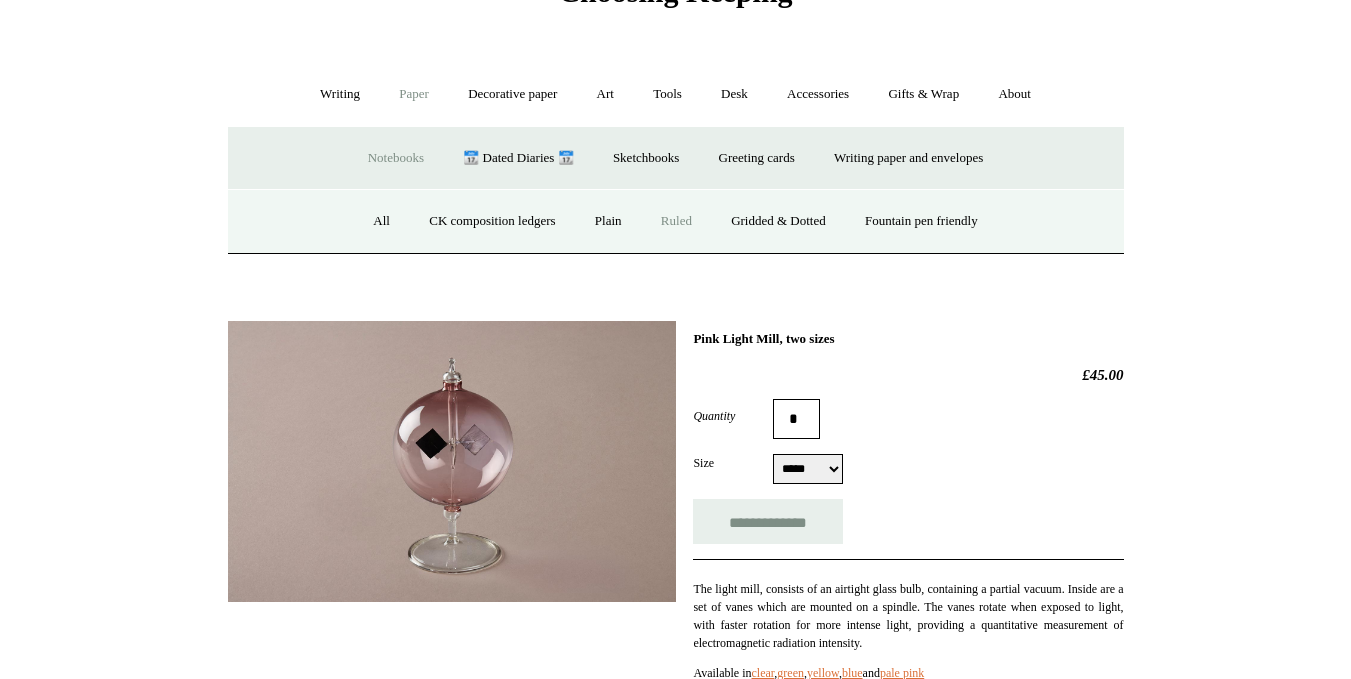 click on "Ruled" at bounding box center (676, 221) 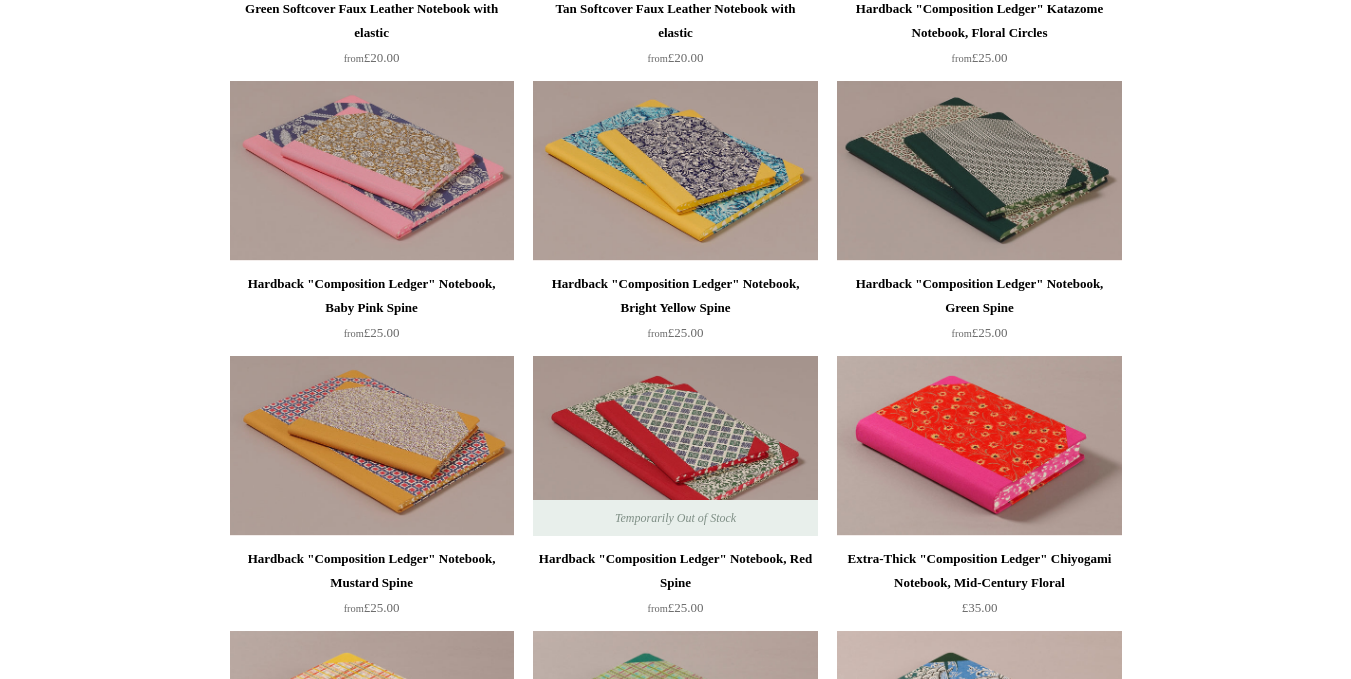 scroll, scrollTop: 1876, scrollLeft: 0, axis: vertical 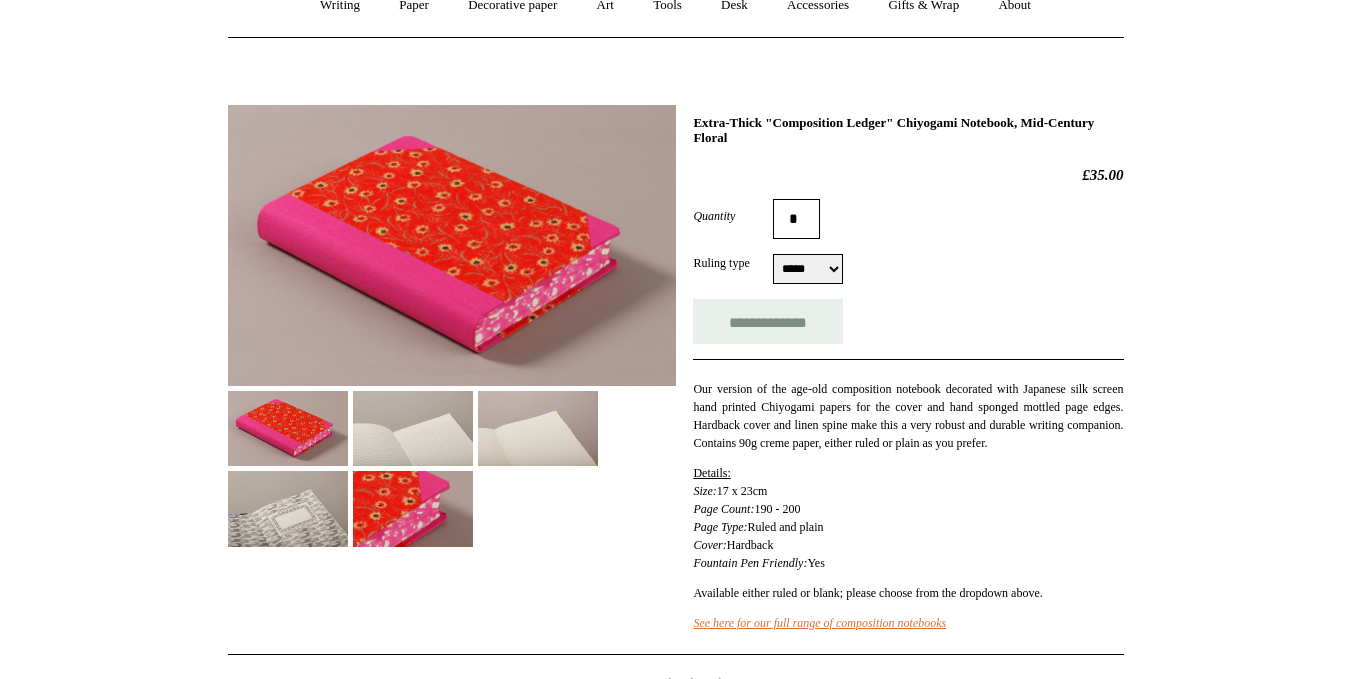 click at bounding box center [452, 245] 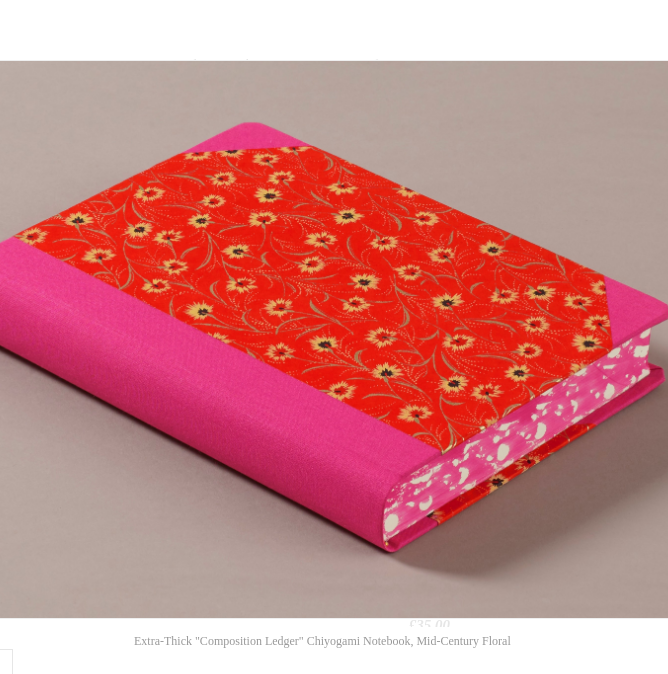 scroll, scrollTop: 202, scrollLeft: 167, axis: both 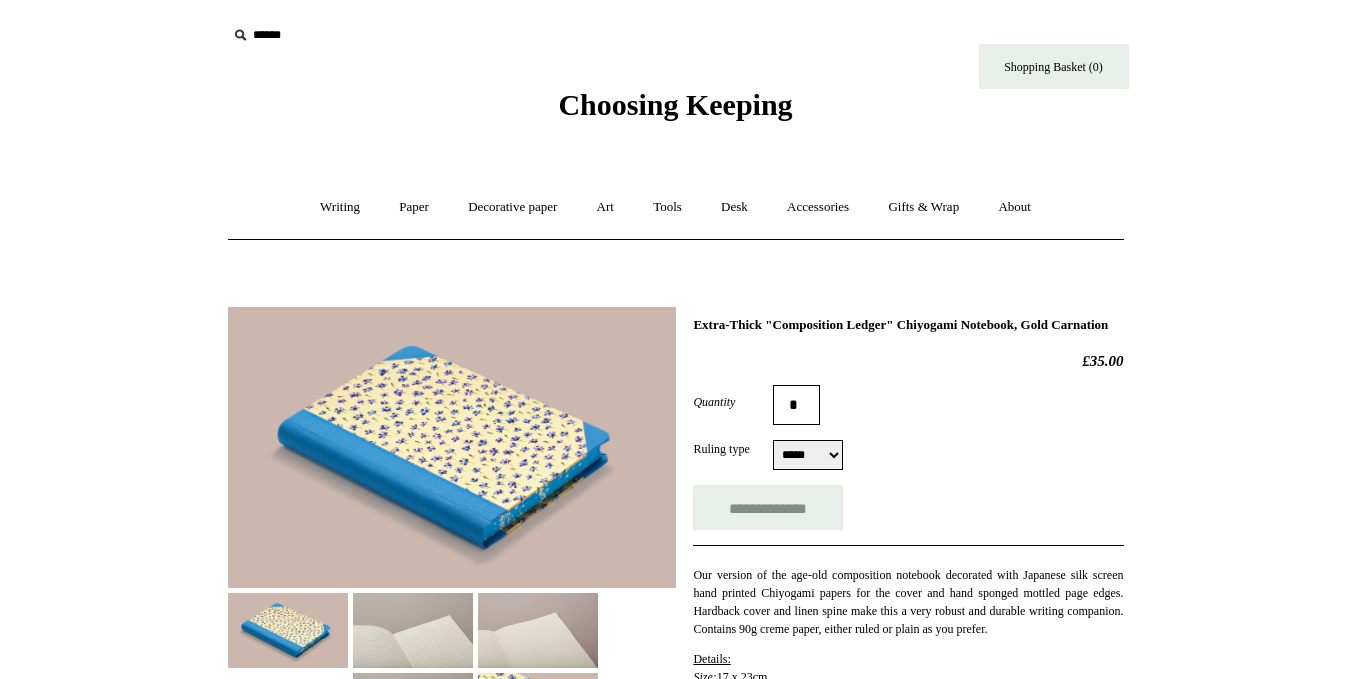 click at bounding box center [452, 447] 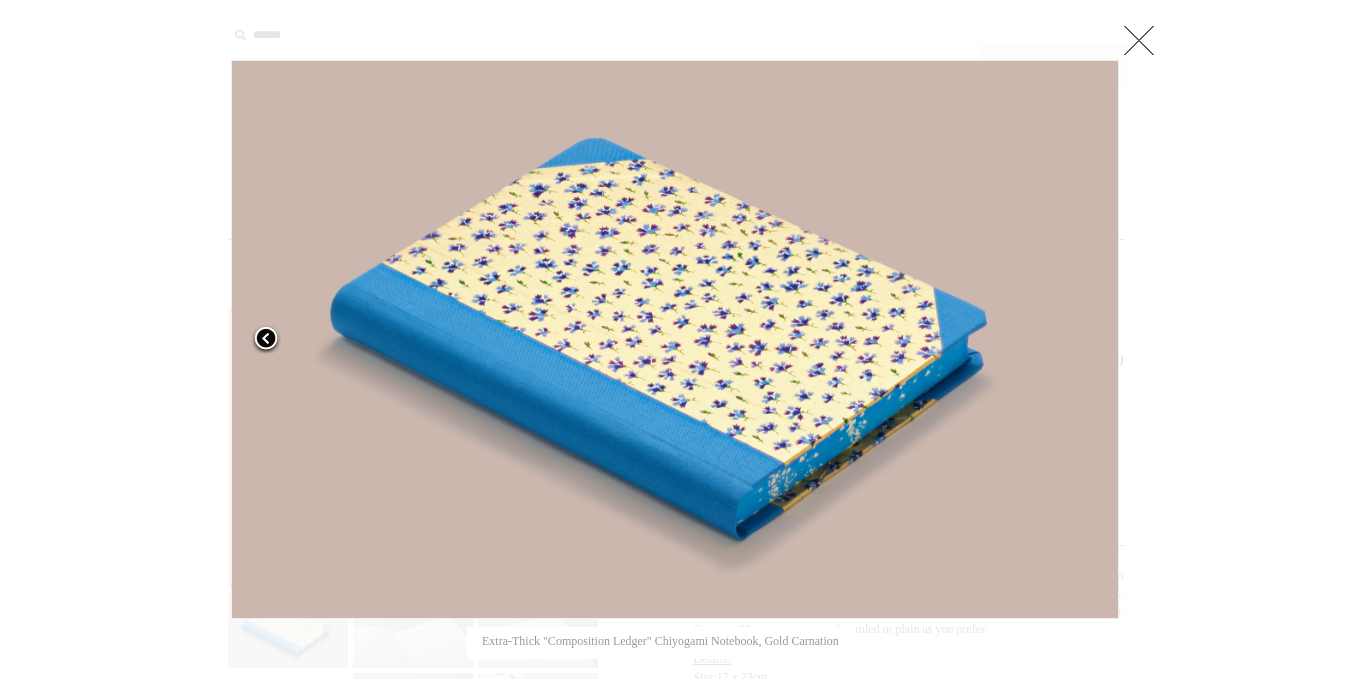 click at bounding box center [386, 339] 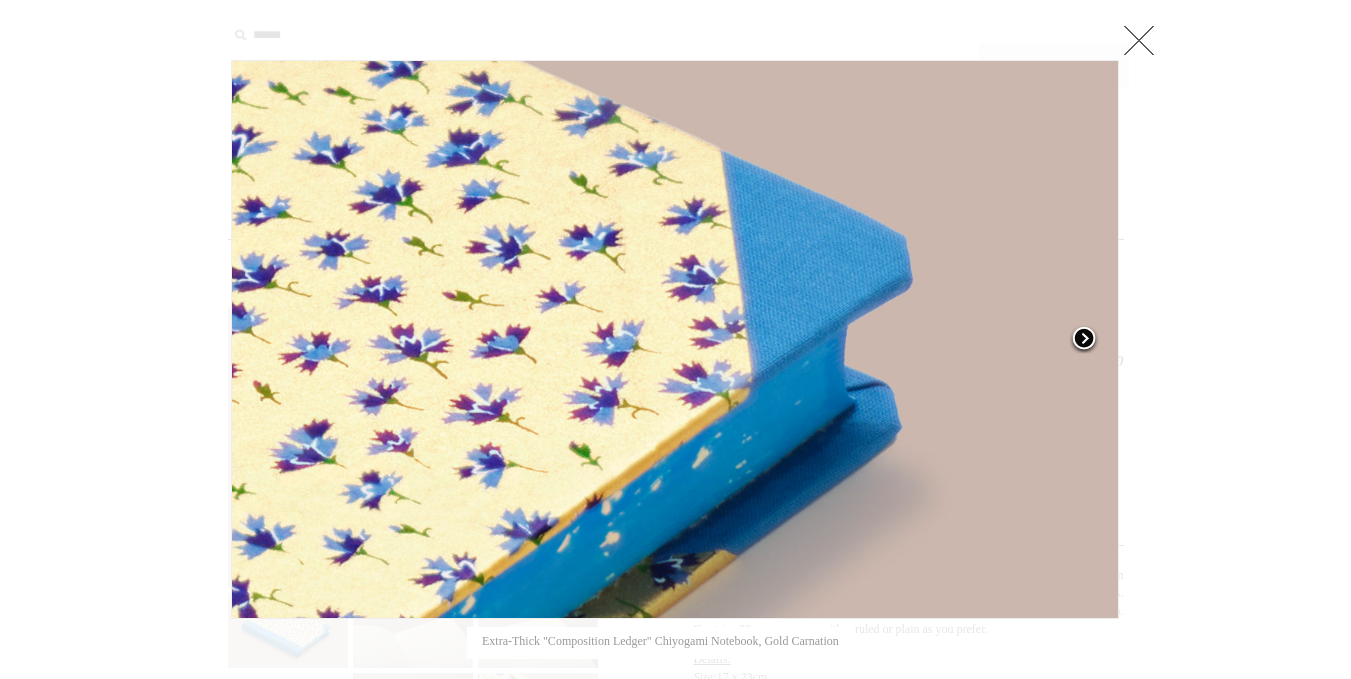 click at bounding box center (963, 339) 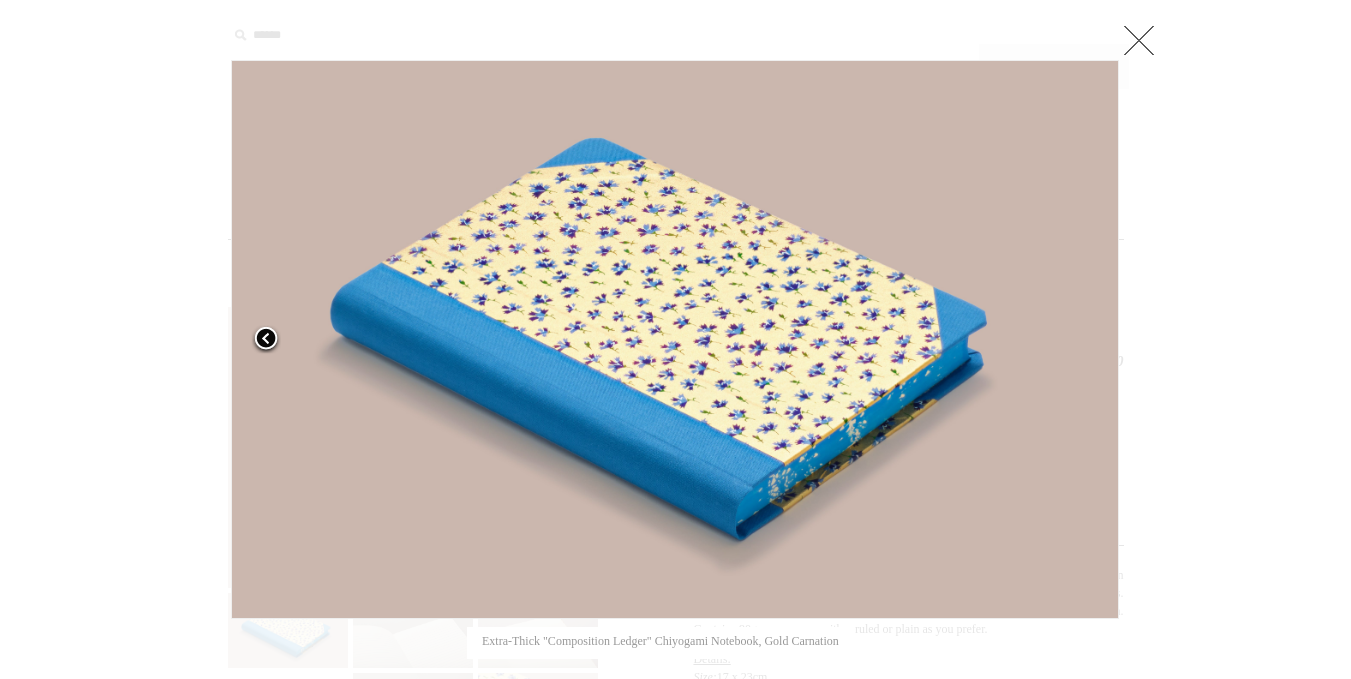 click at bounding box center (266, 340) 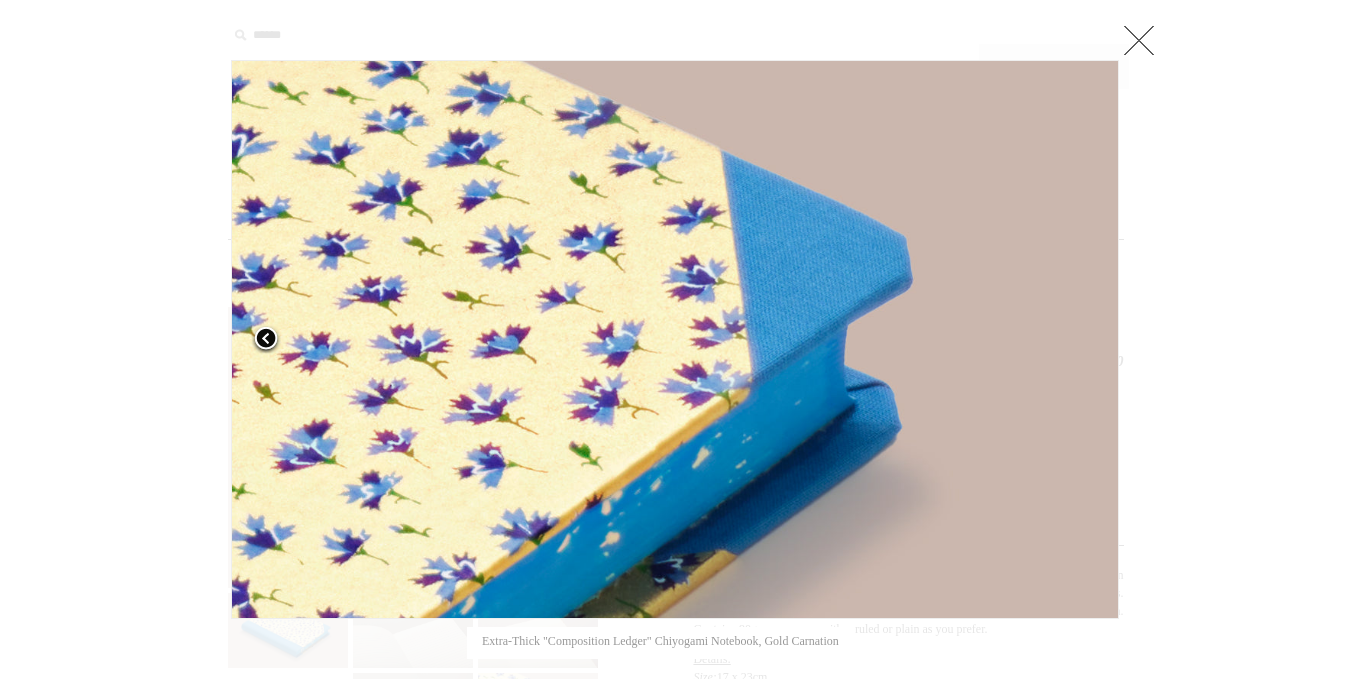 click at bounding box center (266, 340) 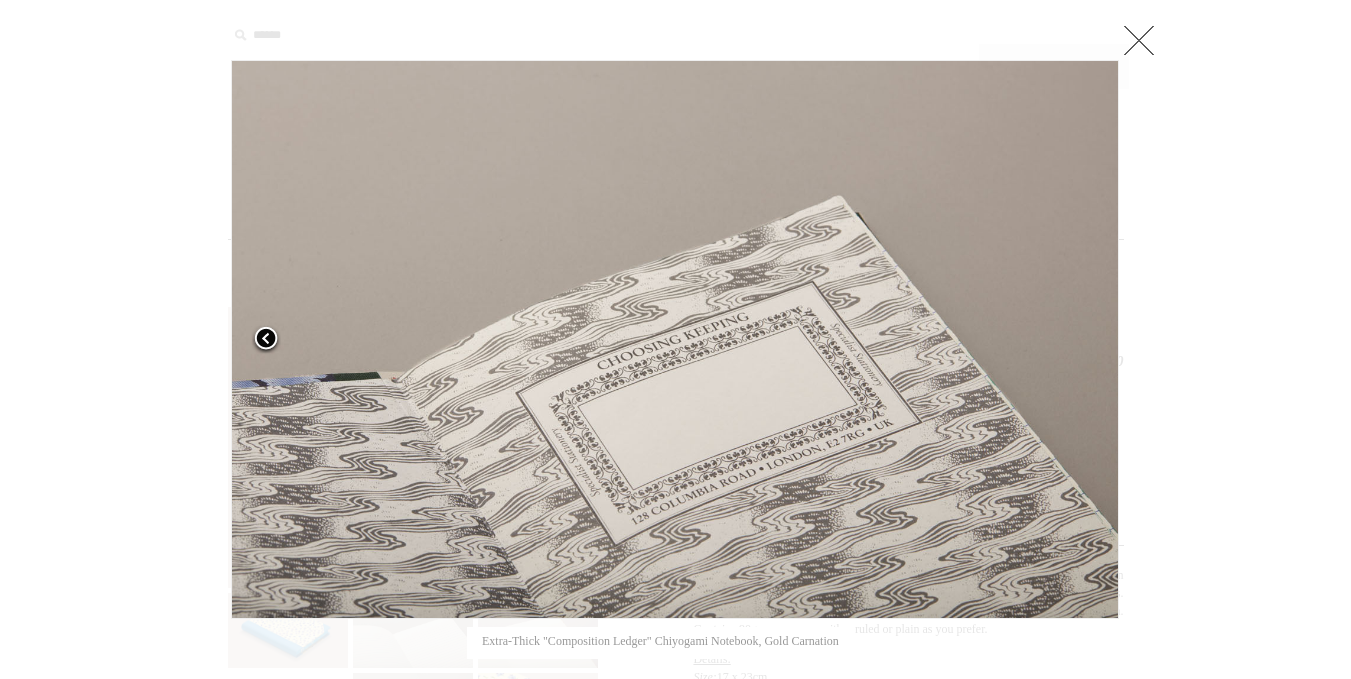 click at bounding box center (266, 340) 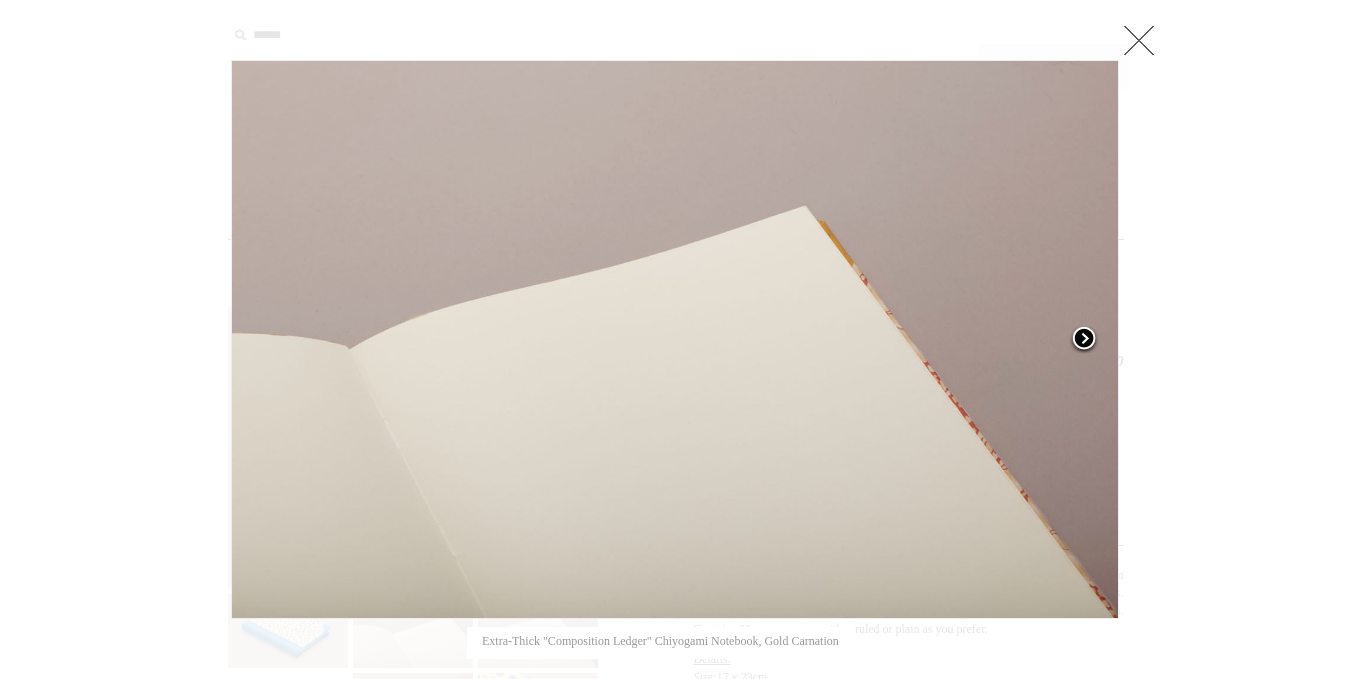 click at bounding box center (1084, 340) 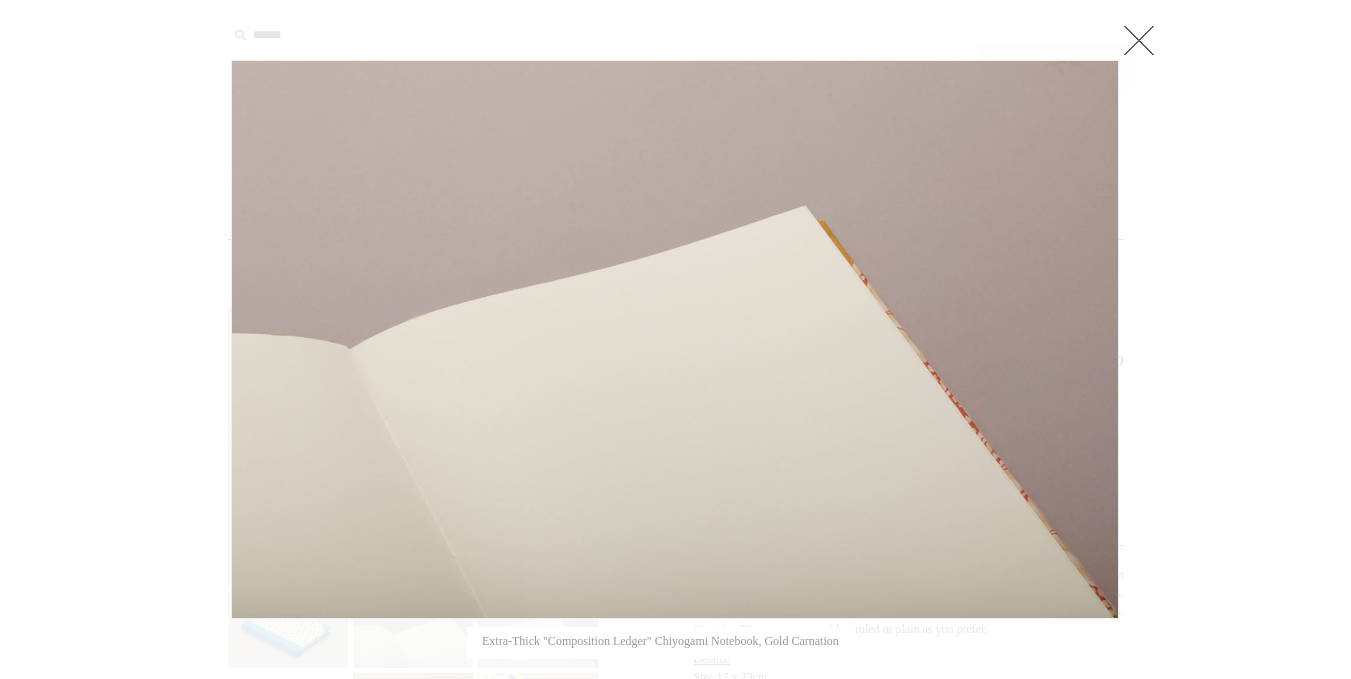 click at bounding box center [675, 339] 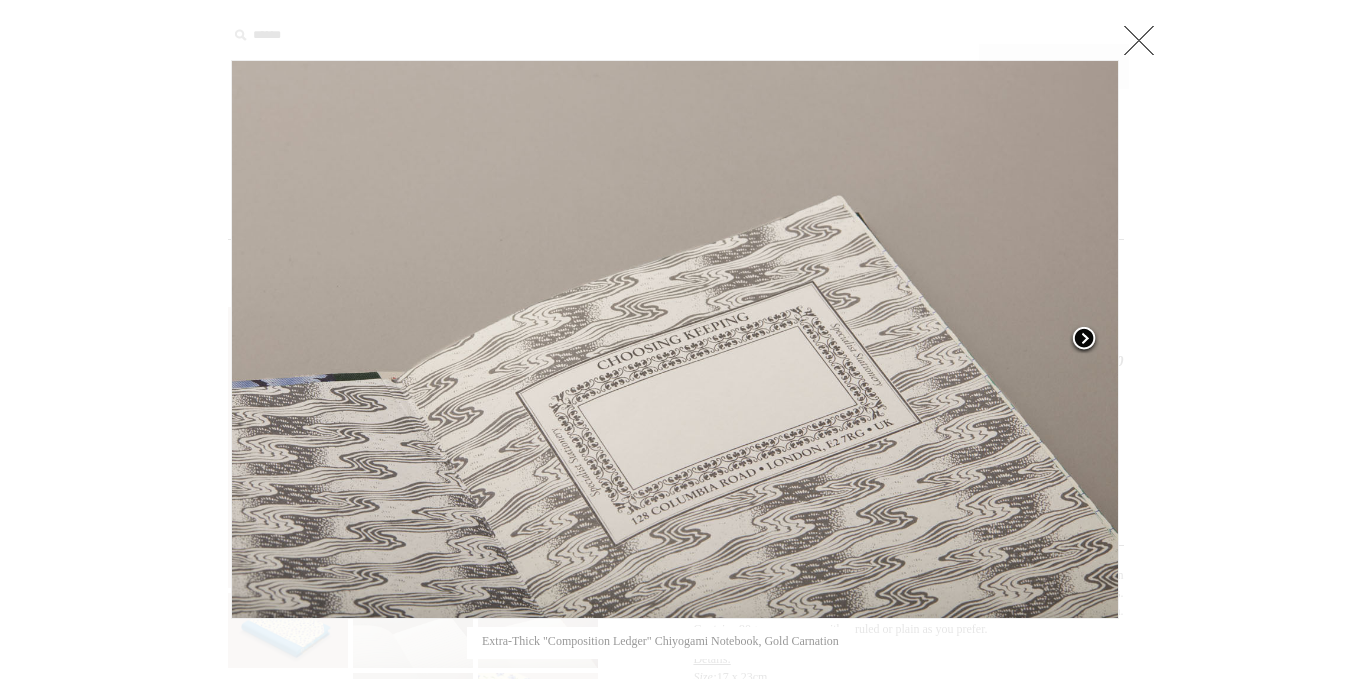 click at bounding box center [1084, 340] 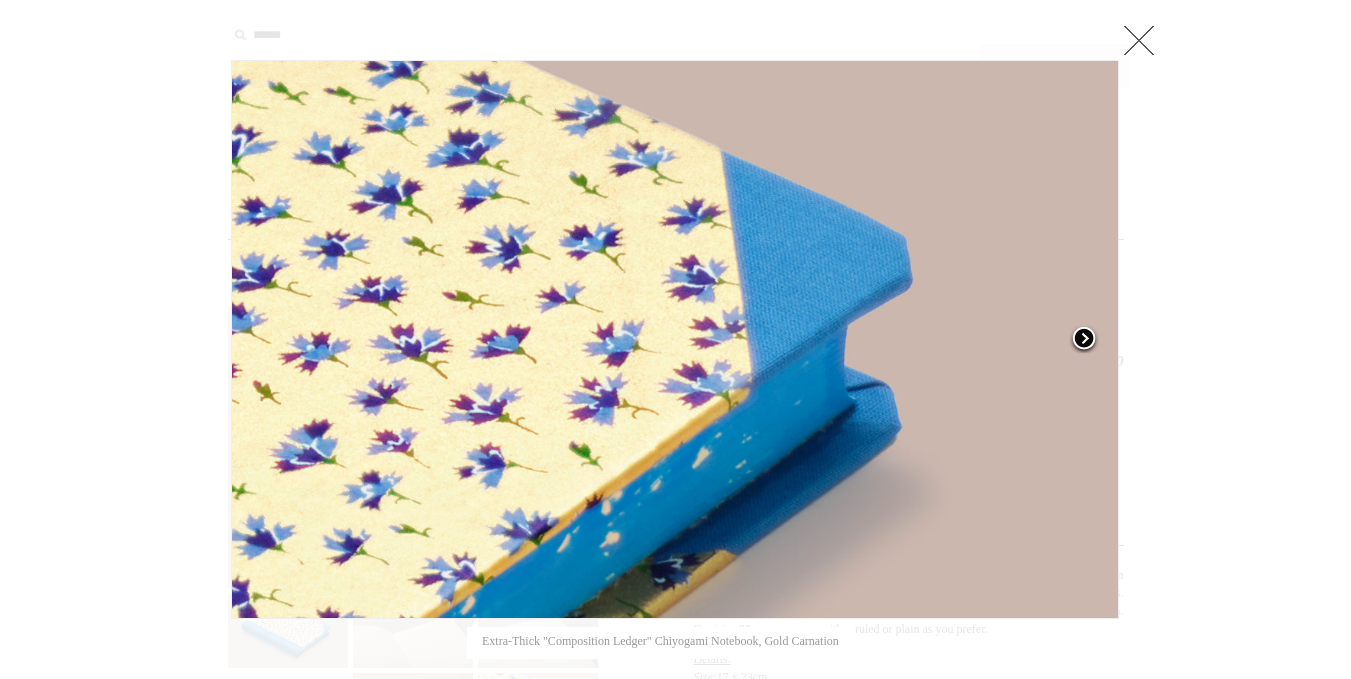 click at bounding box center (1084, 340) 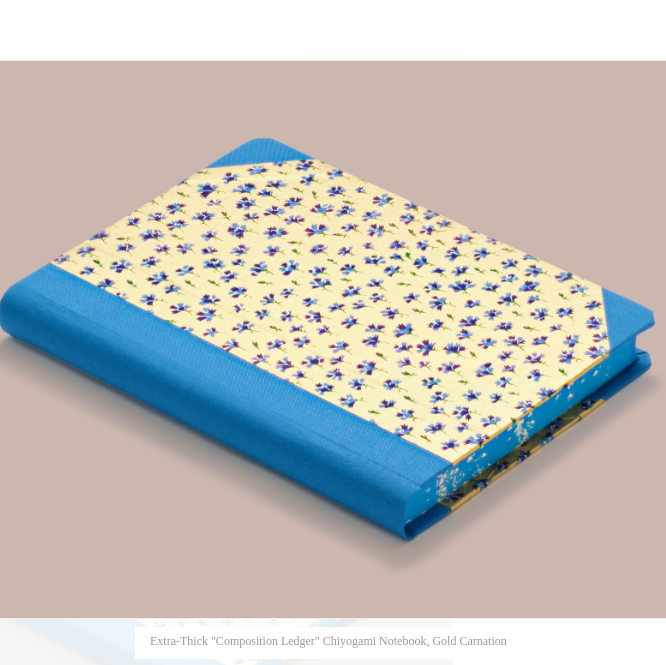 scroll, scrollTop: 0, scrollLeft: 159, axis: horizontal 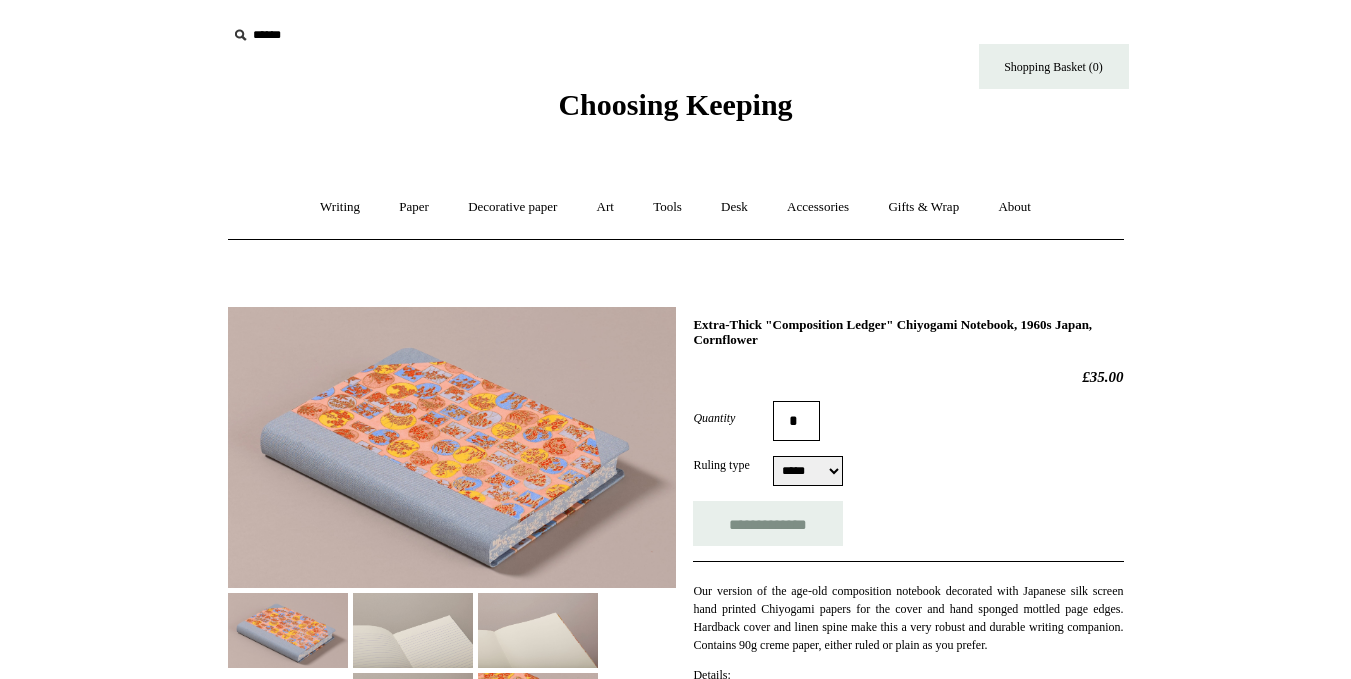click at bounding box center [452, 447] 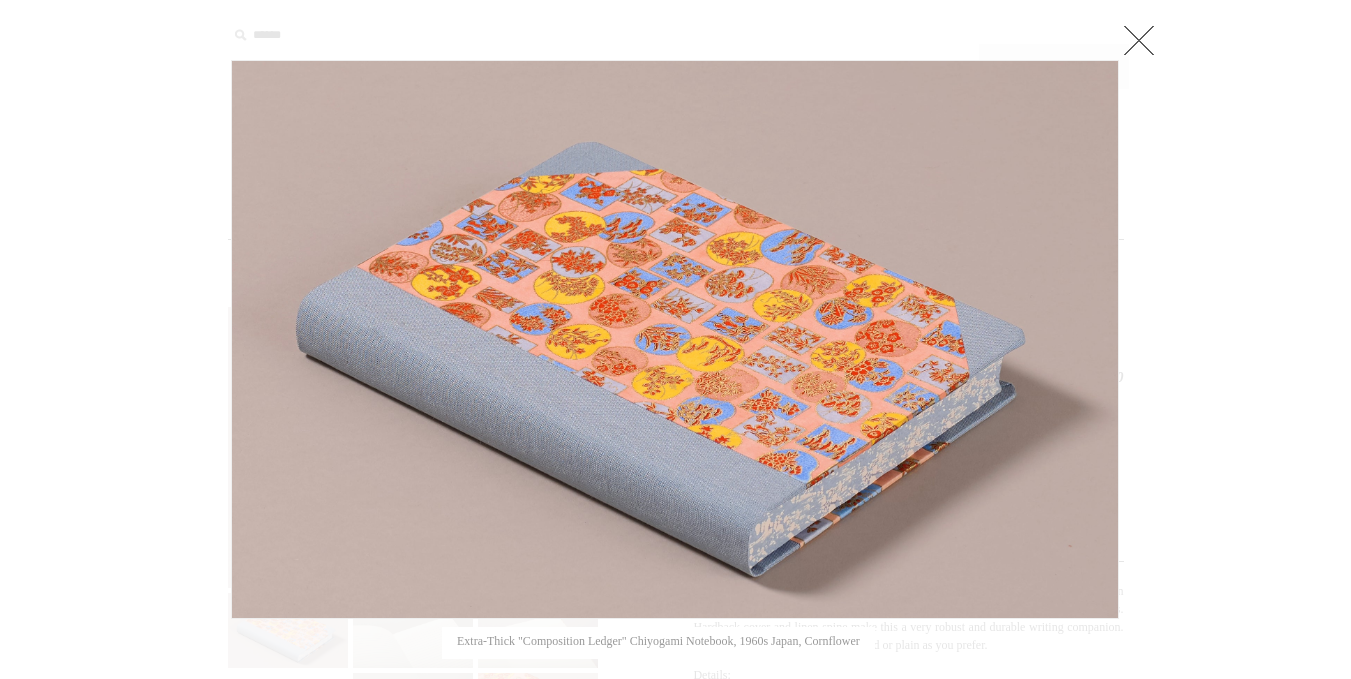 click at bounding box center (675, 339) 